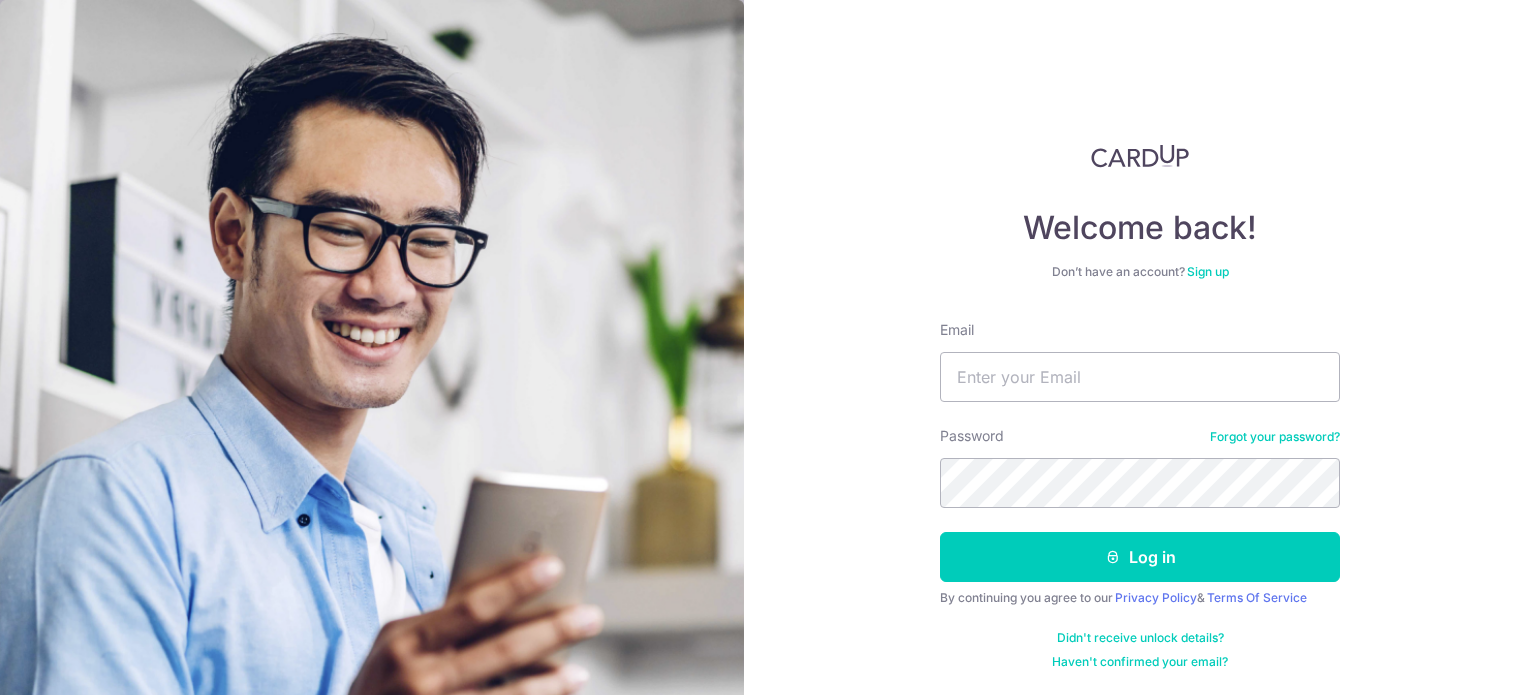 scroll, scrollTop: 0, scrollLeft: 0, axis: both 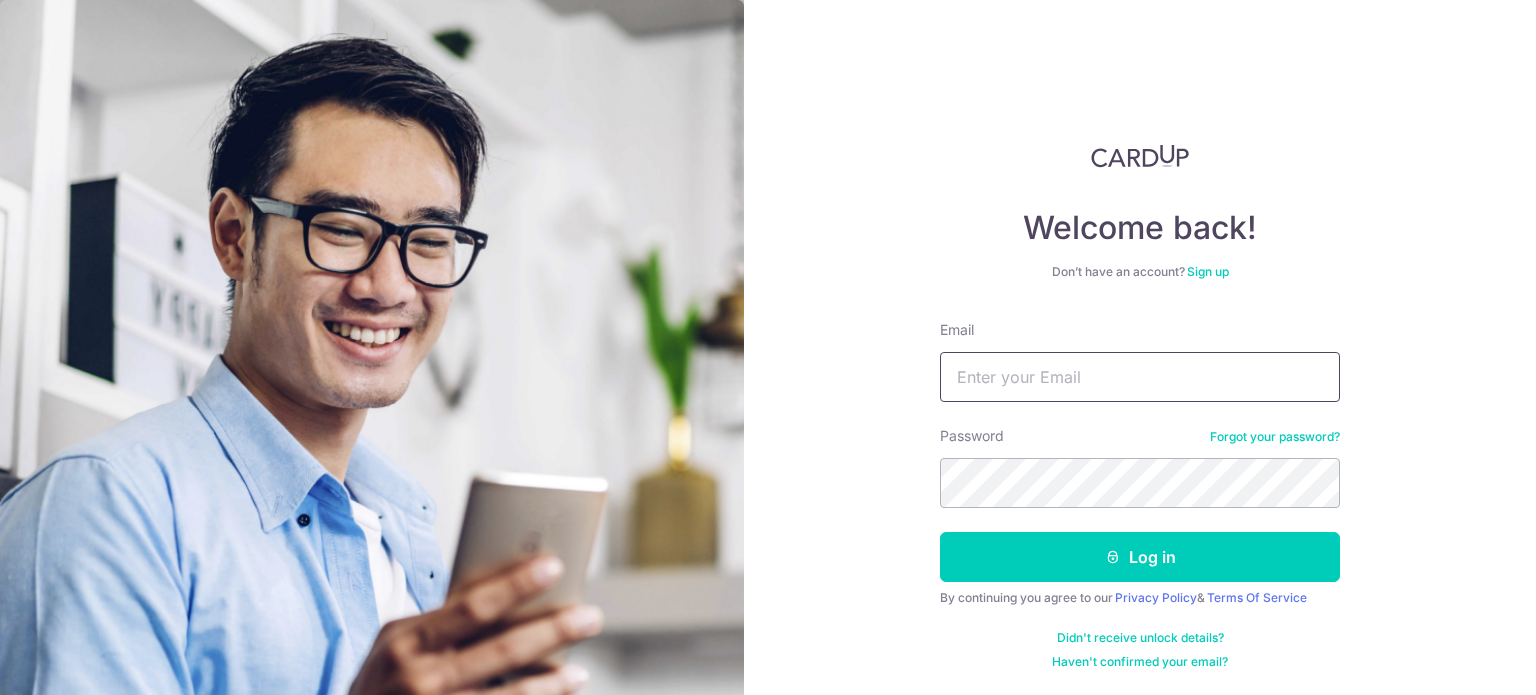 type on "ng.minhui_24@hotmail.com" 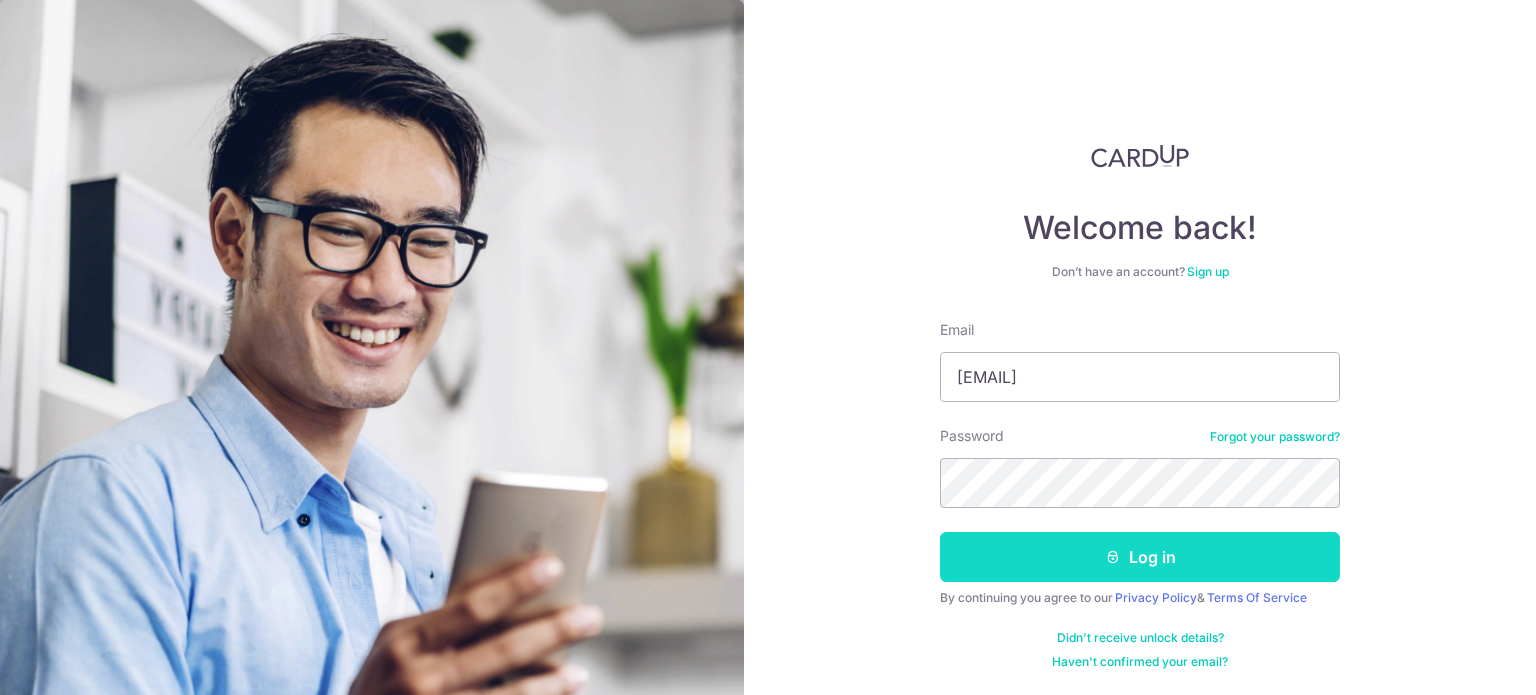 click on "Log in" at bounding box center [1140, 557] 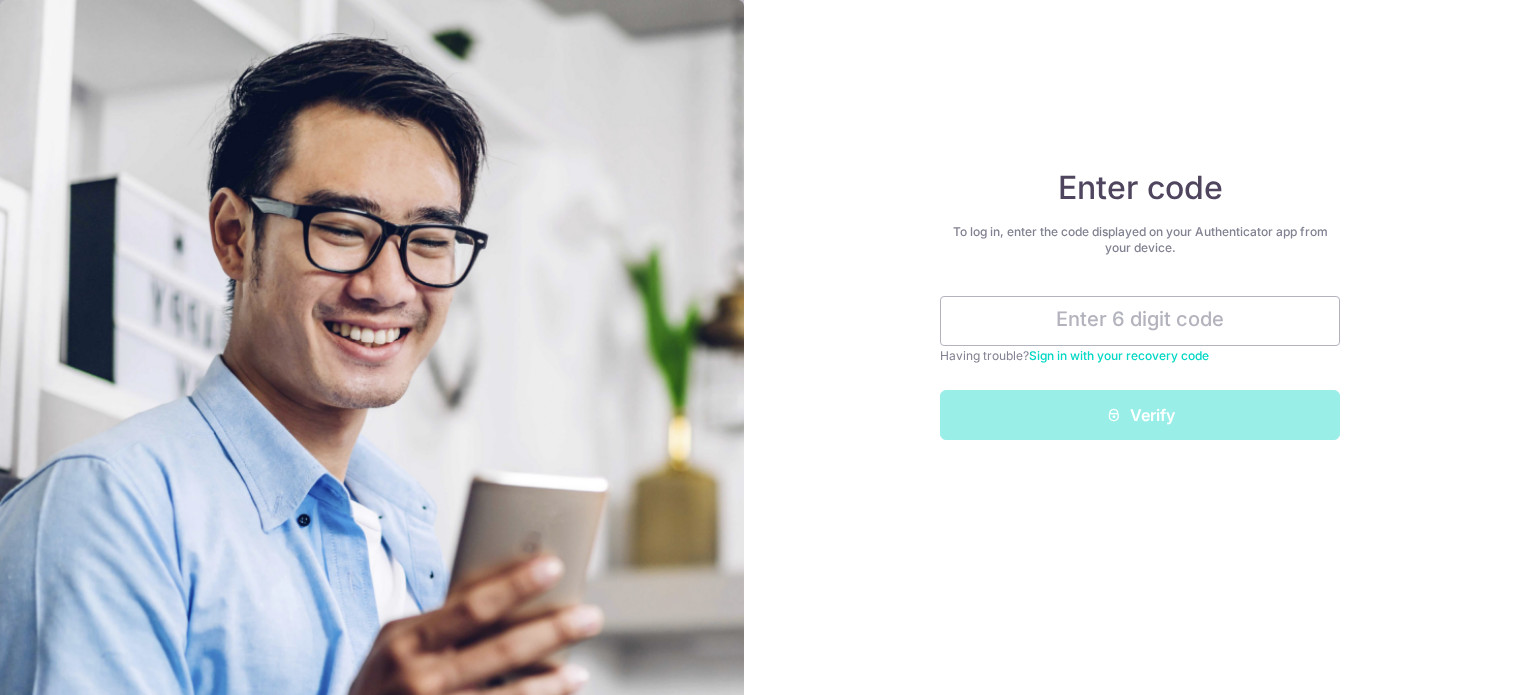 scroll, scrollTop: 0, scrollLeft: 0, axis: both 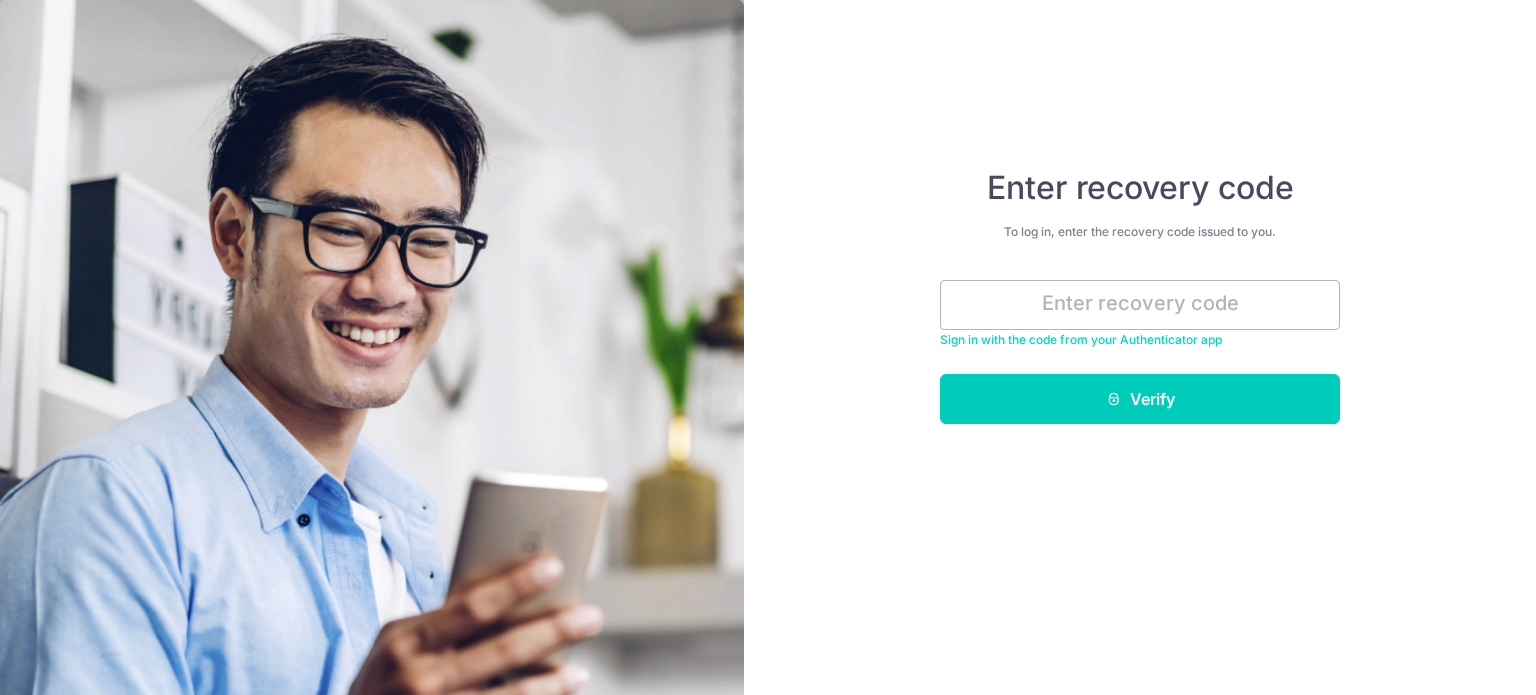 click on "Sign in with the code from your Authenticator app" at bounding box center [1081, 339] 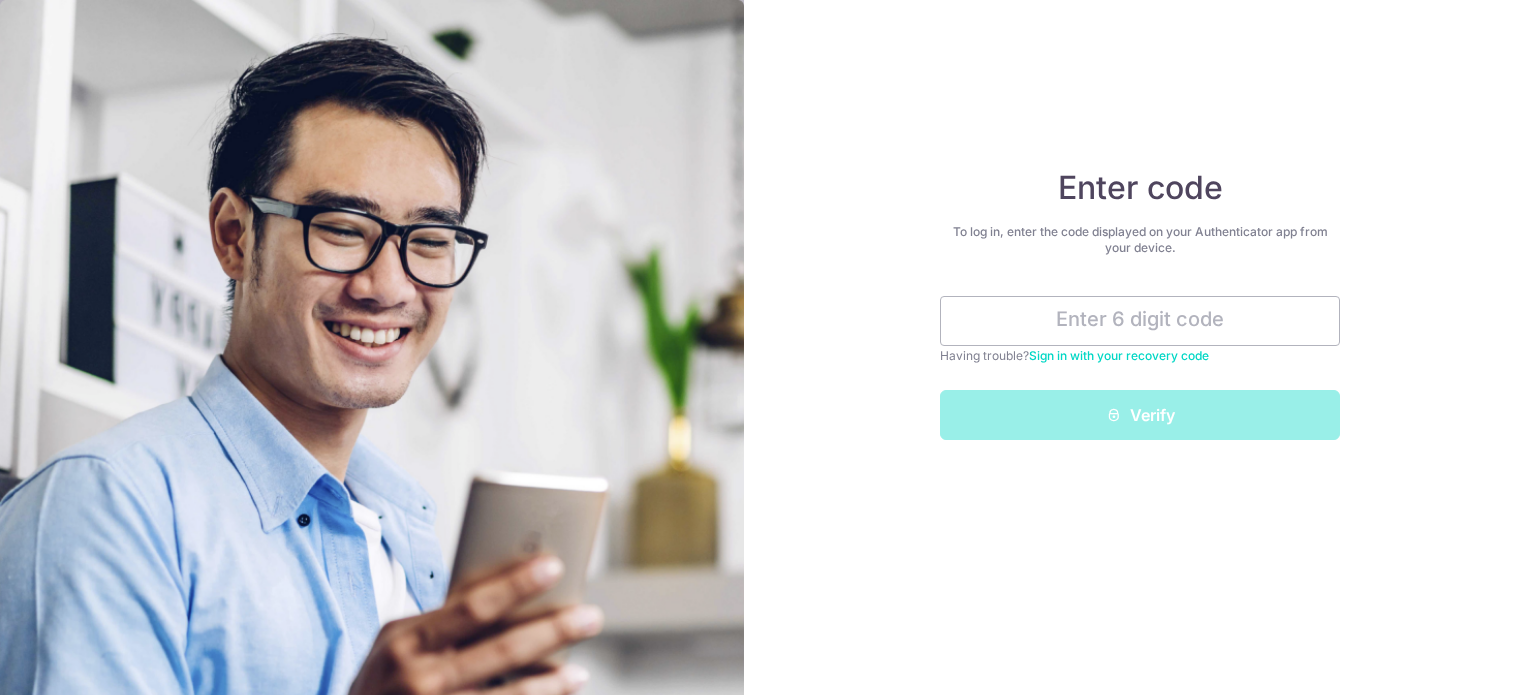 click on "Sign in with your recovery code" at bounding box center [1119, 355] 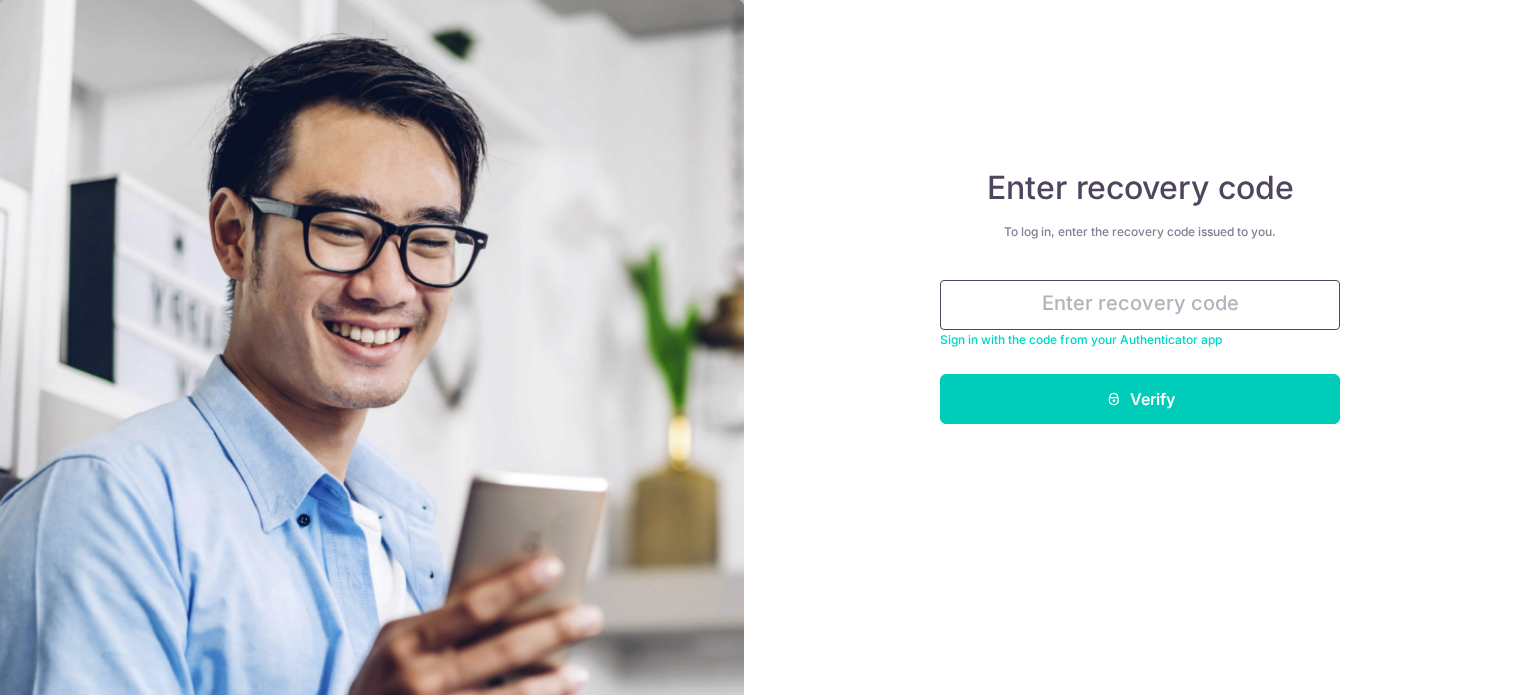 drag, startPoint x: 1155, startPoint y: 294, endPoint x: 1148, endPoint y: 323, distance: 29.832869 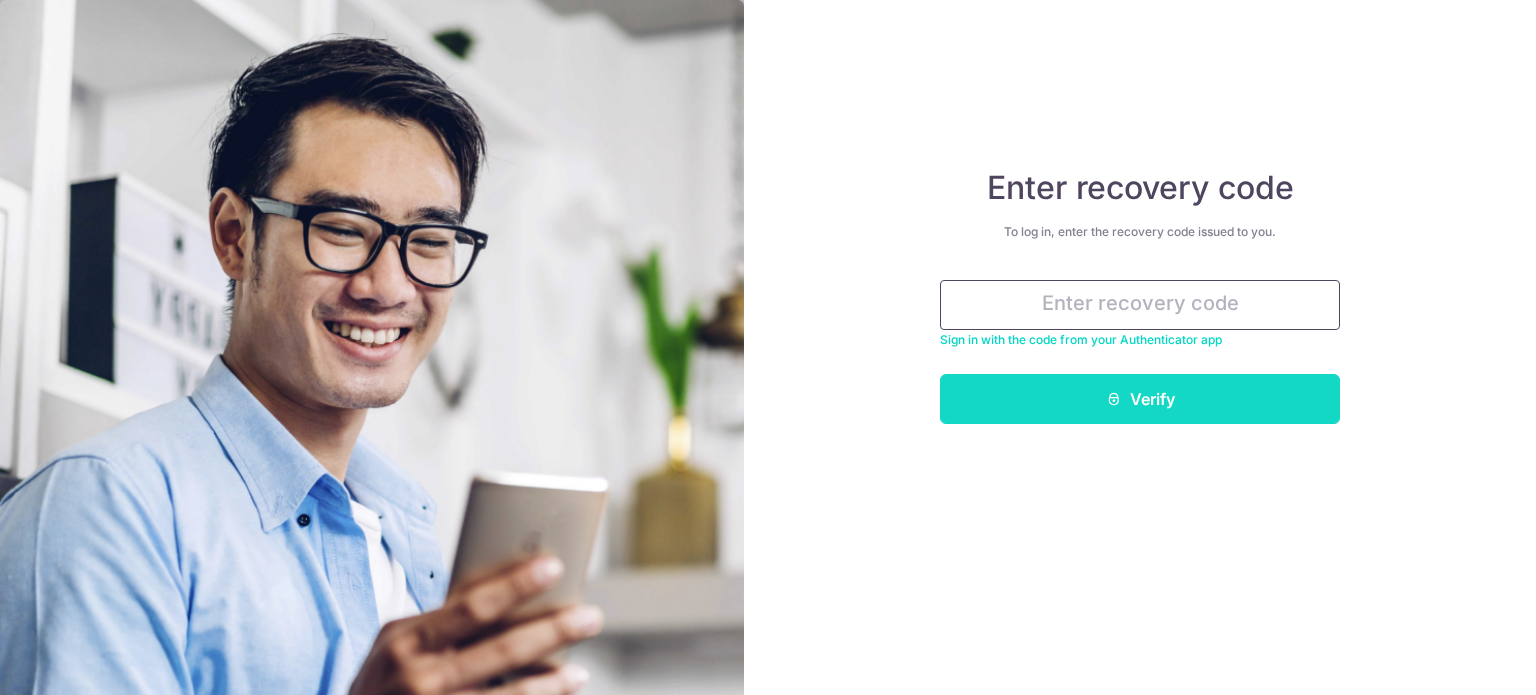 paste on "5f172-93344-c92cc" 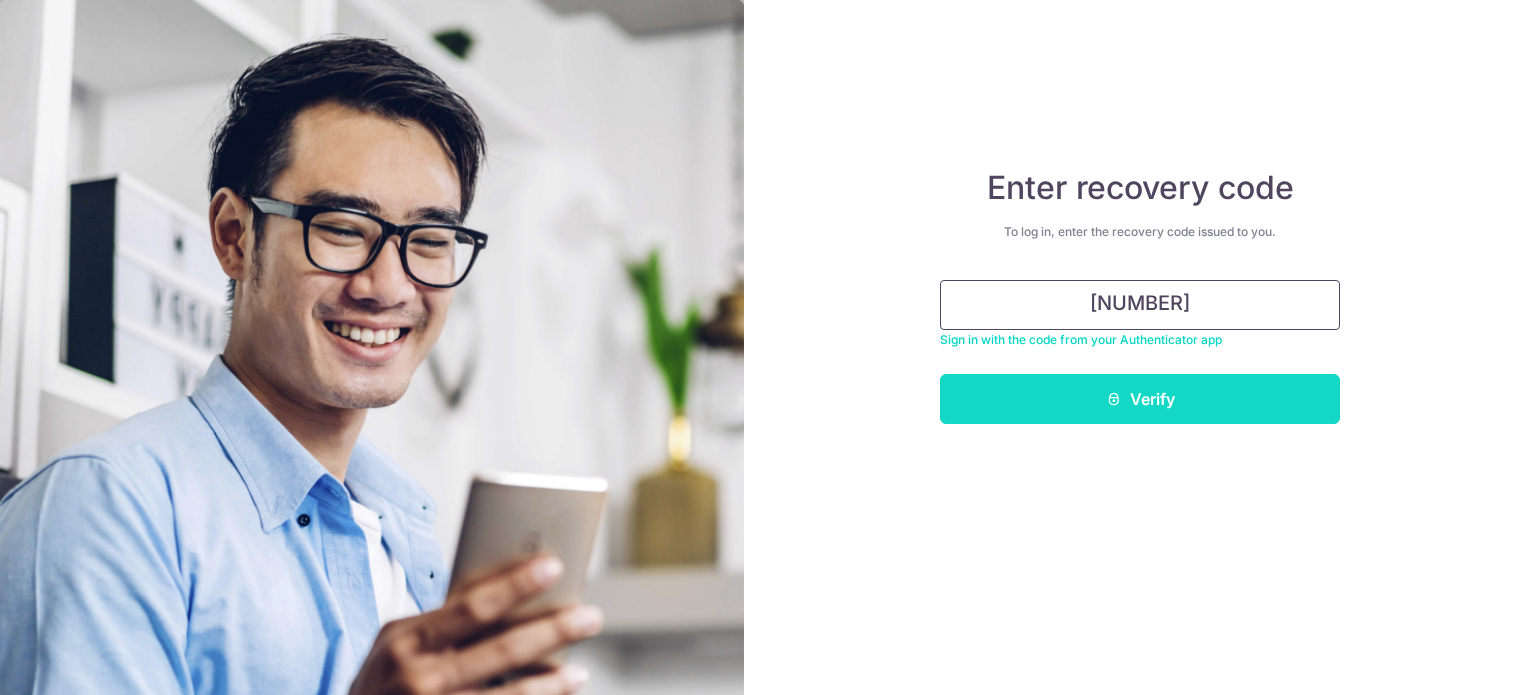 type on "5f172-93344-c92cc" 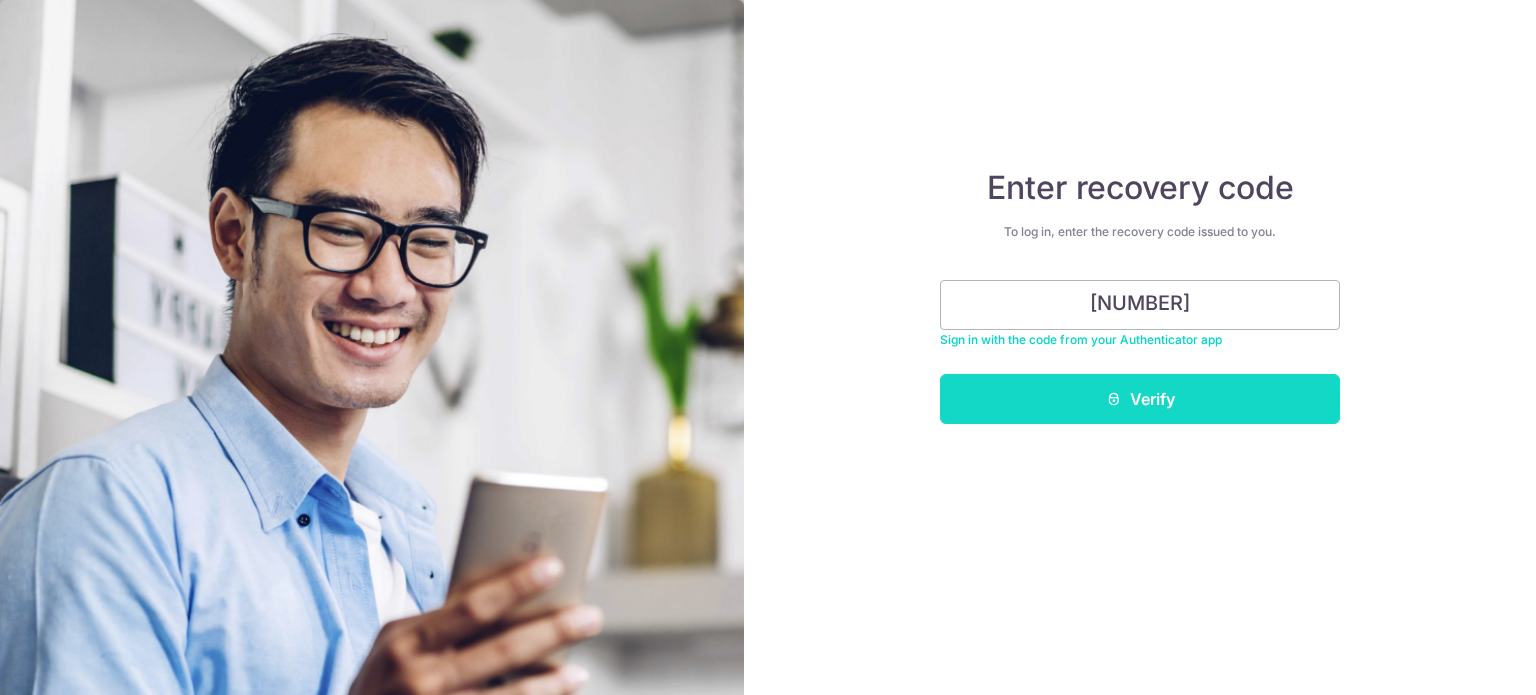 click at bounding box center (1114, 399) 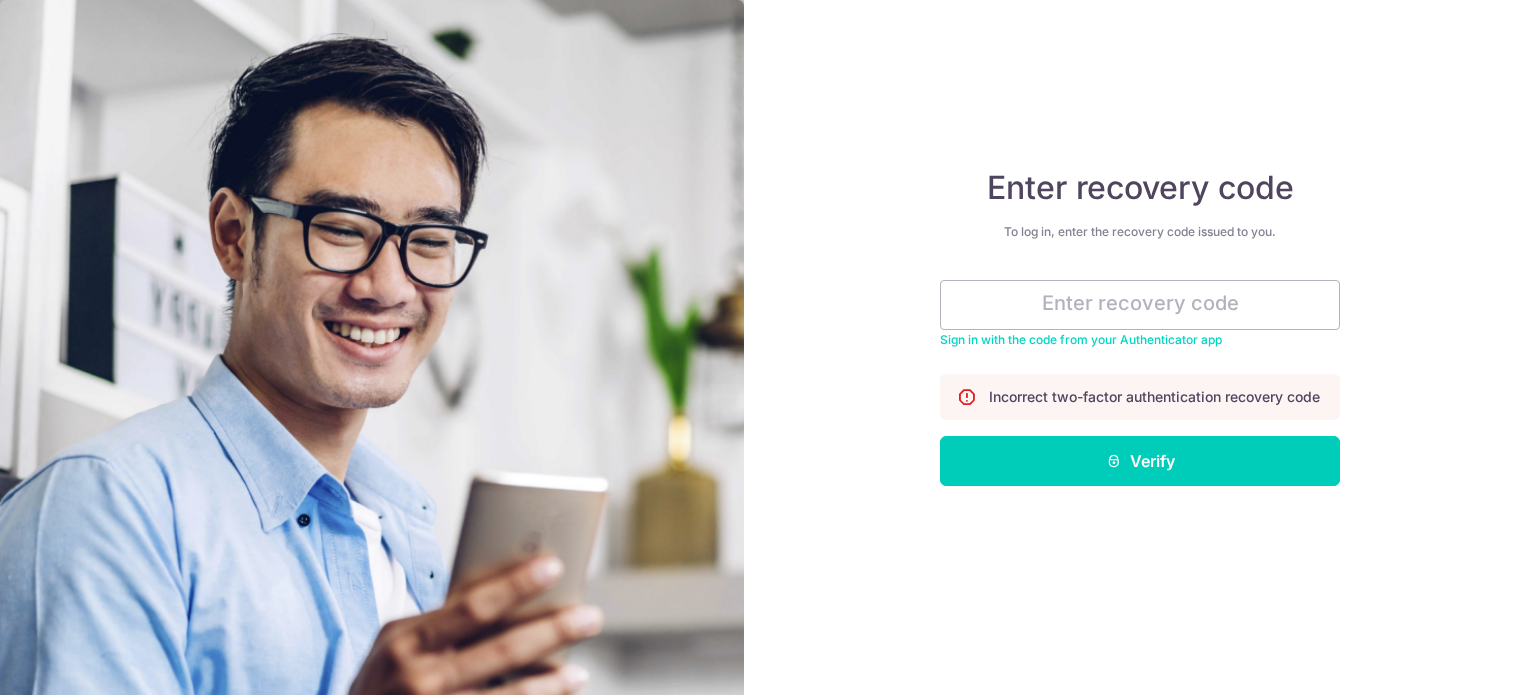 scroll, scrollTop: 0, scrollLeft: 0, axis: both 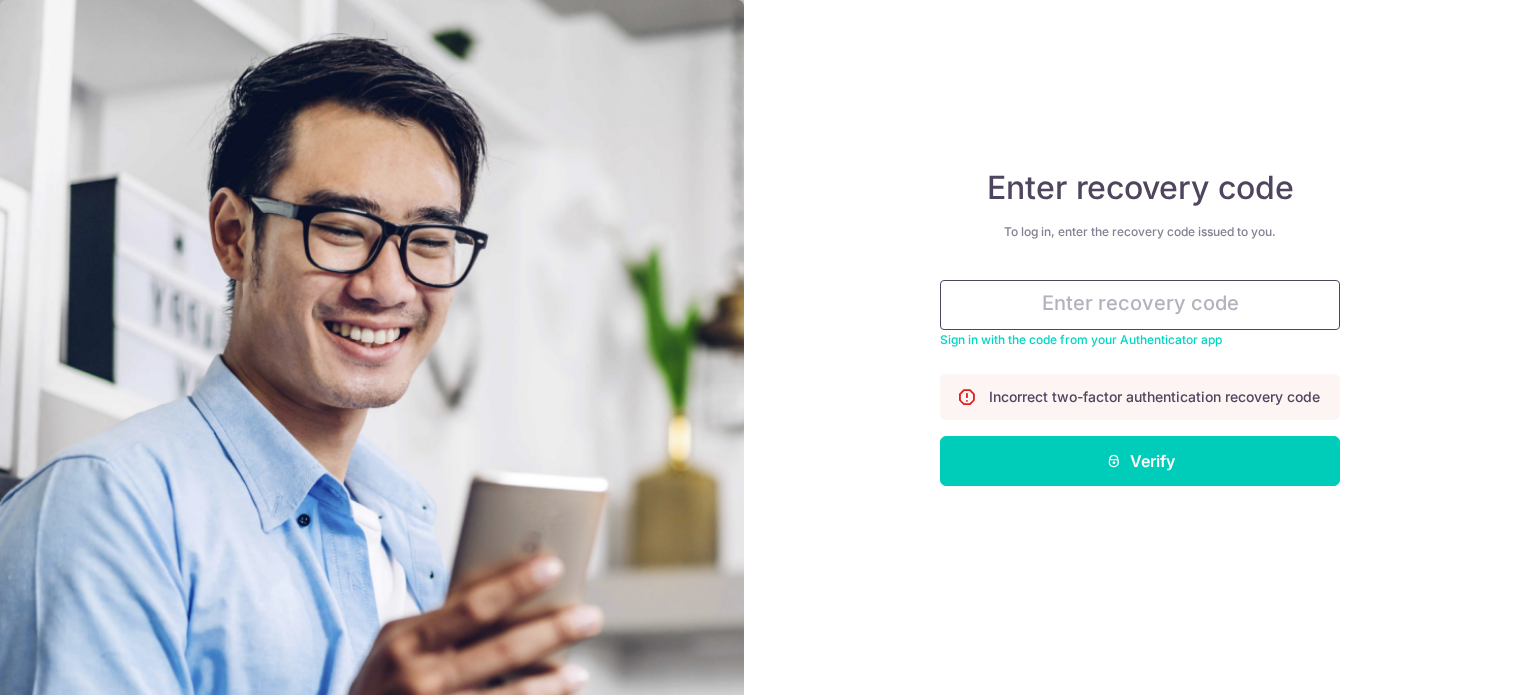 click at bounding box center [1140, 305] 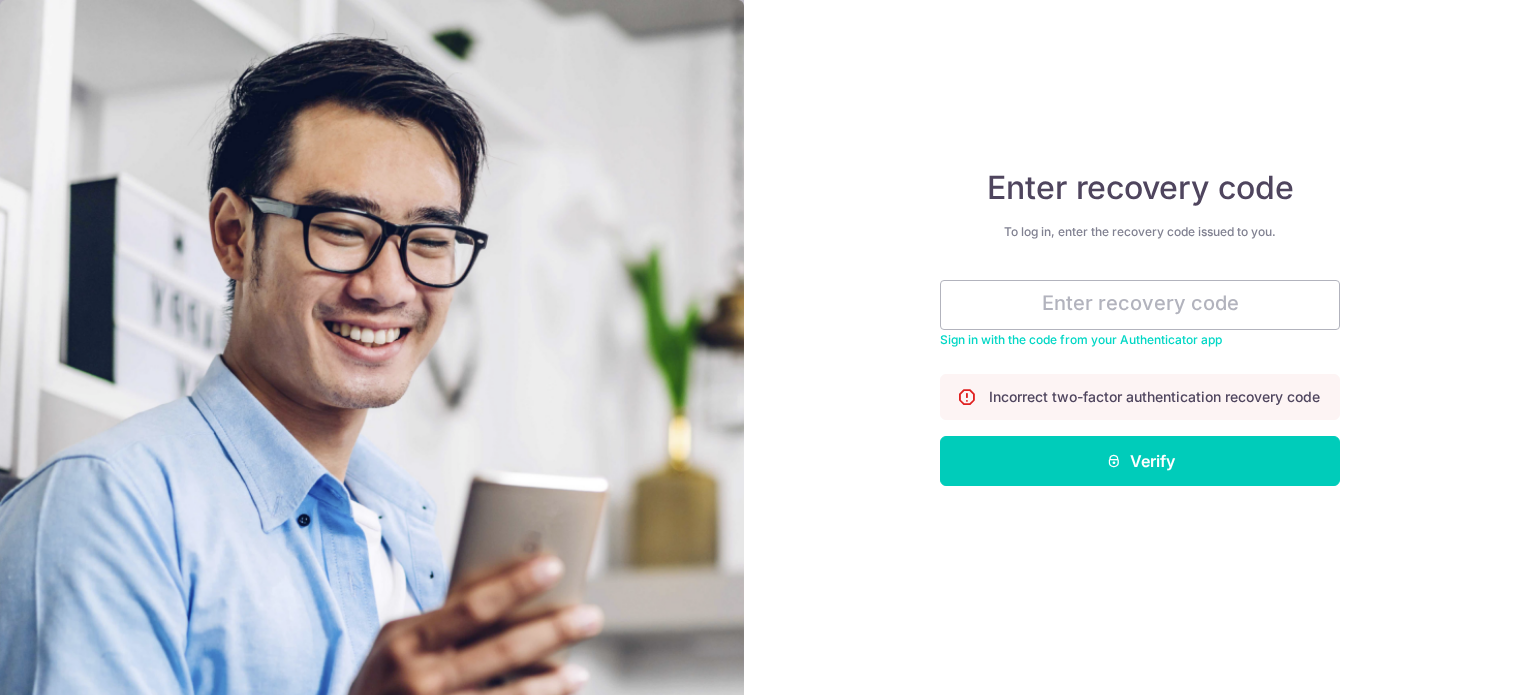 click on "Enter recovery code
To log in, enter the recovery code issued to you.
Sign in with the code from your Authenticator app
Incorrect two-factor authentication recovery code
Verify" at bounding box center (1140, 347) 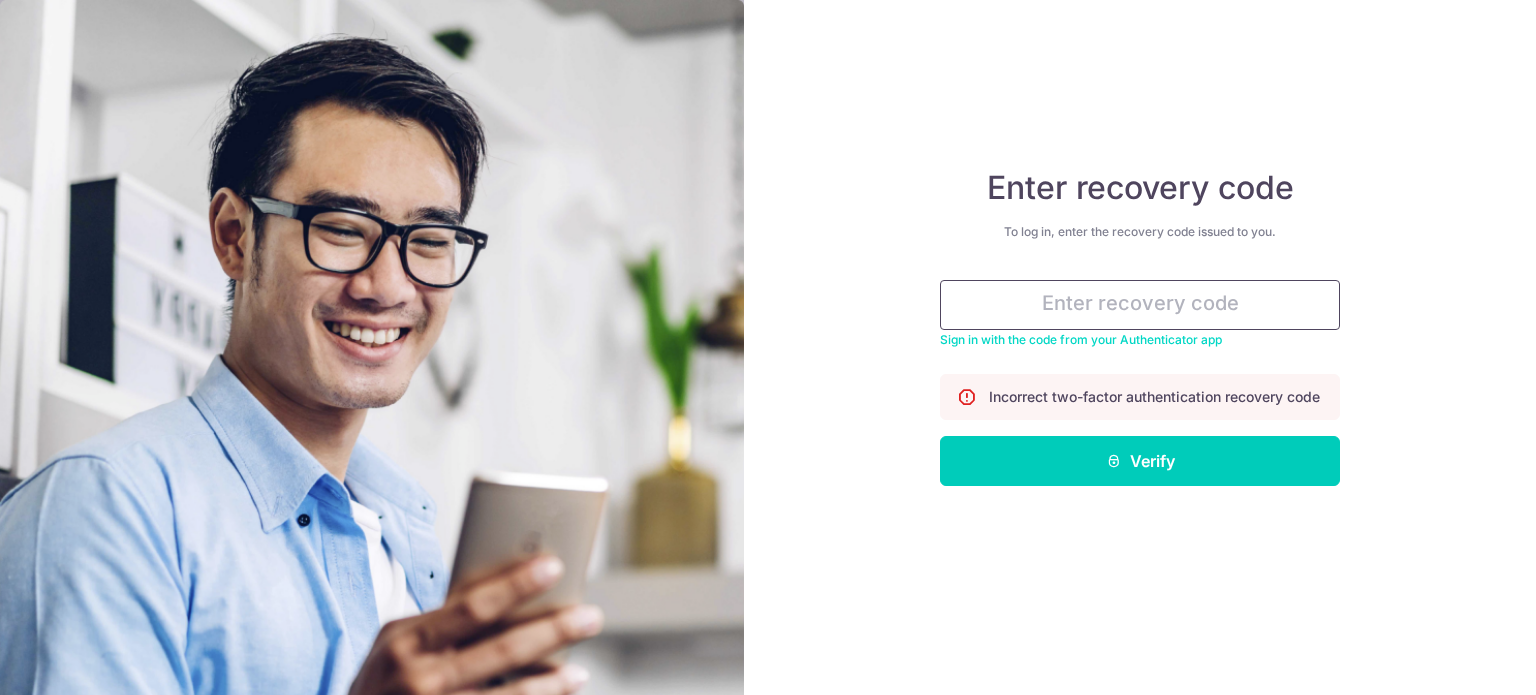 click at bounding box center (1140, 305) 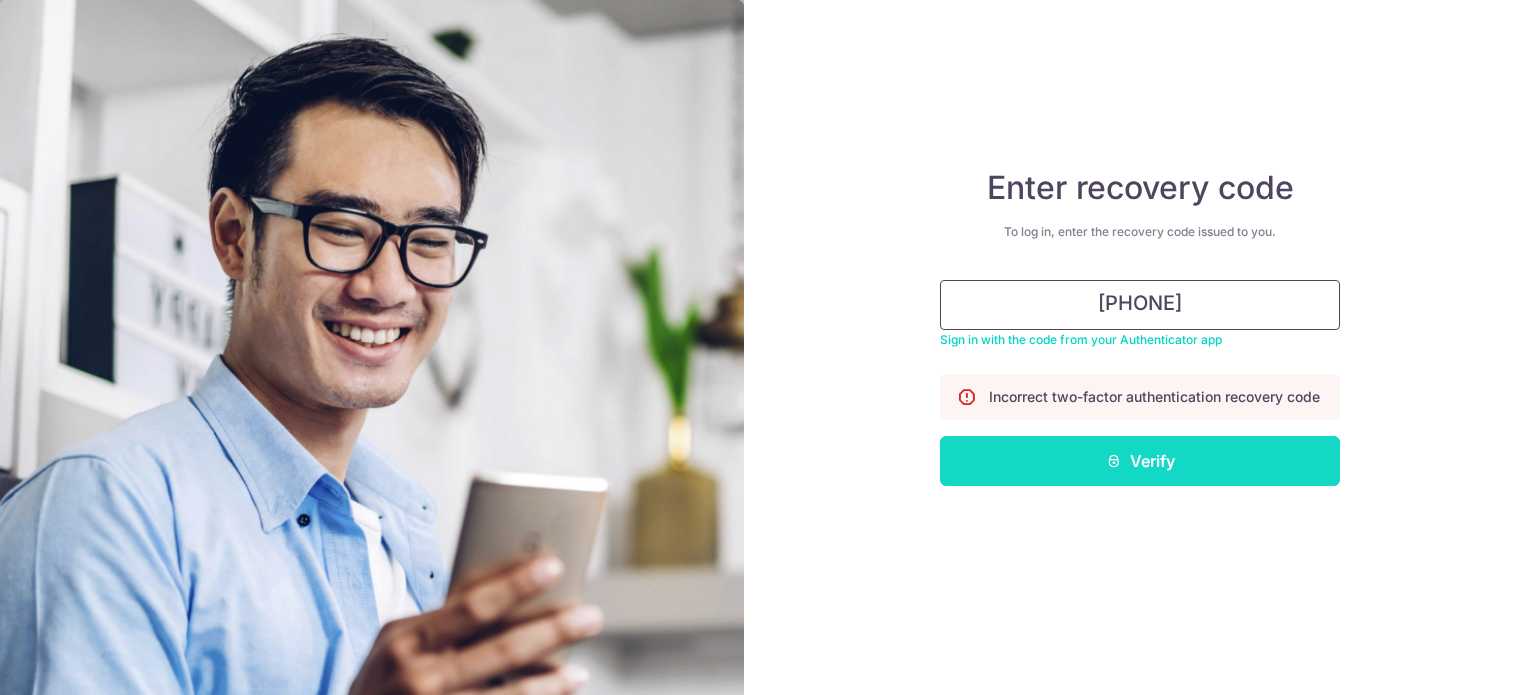 type on "5b55e-af05f-9b9f5" 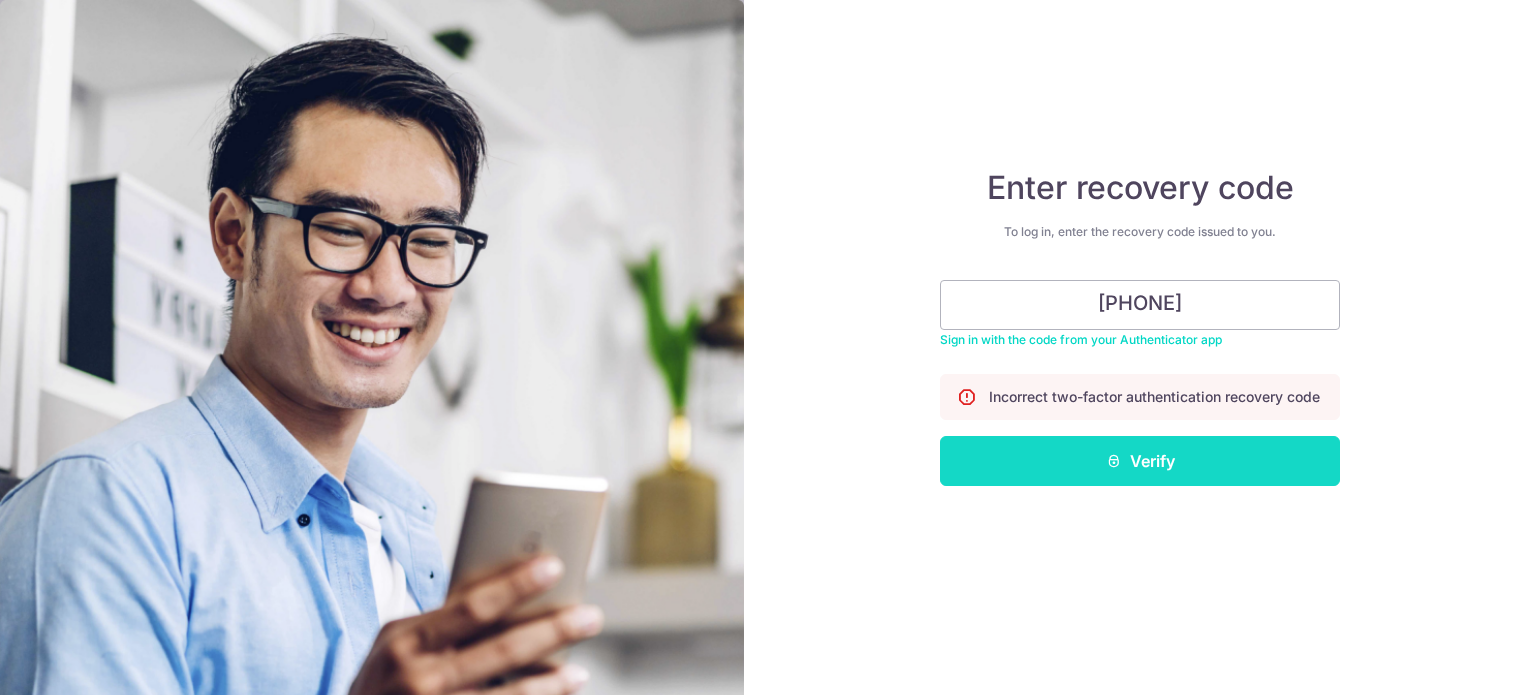 click on "Verify" at bounding box center (1140, 461) 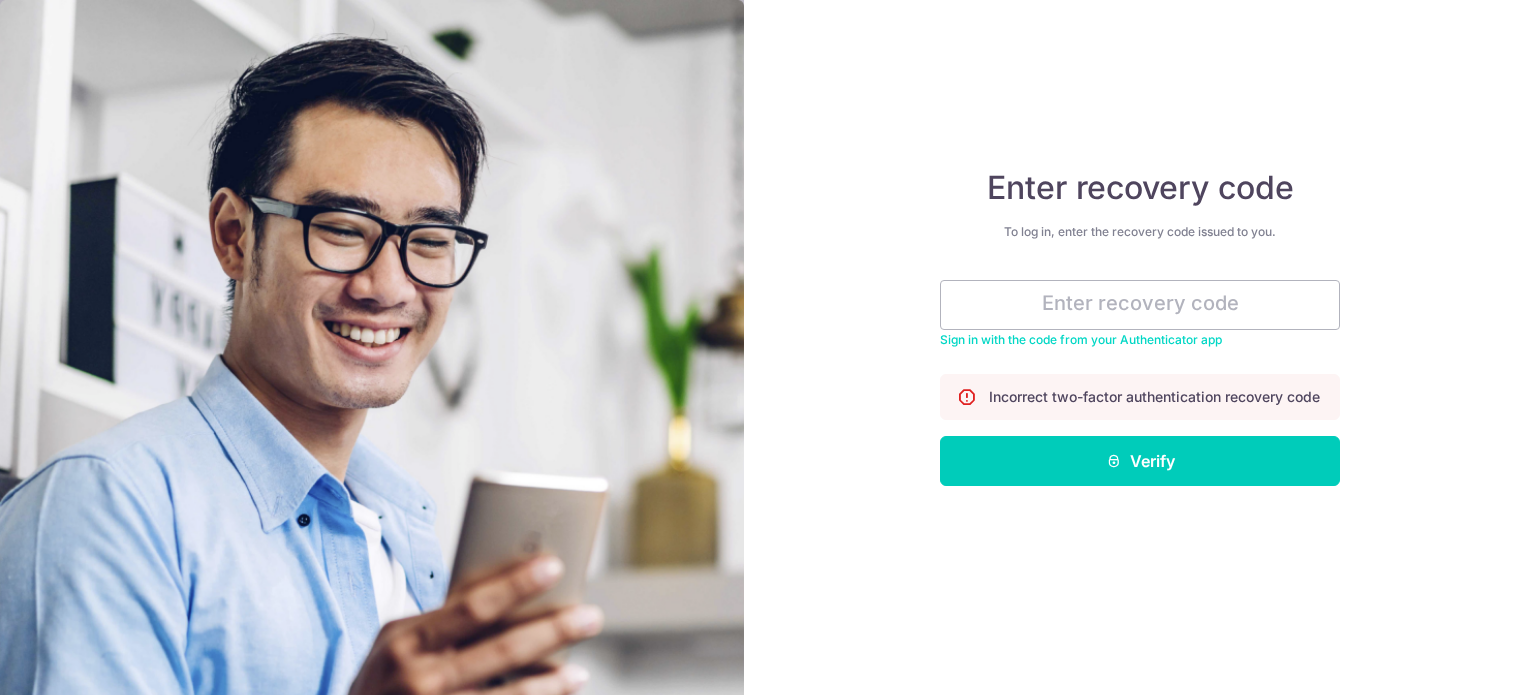 scroll, scrollTop: 0, scrollLeft: 0, axis: both 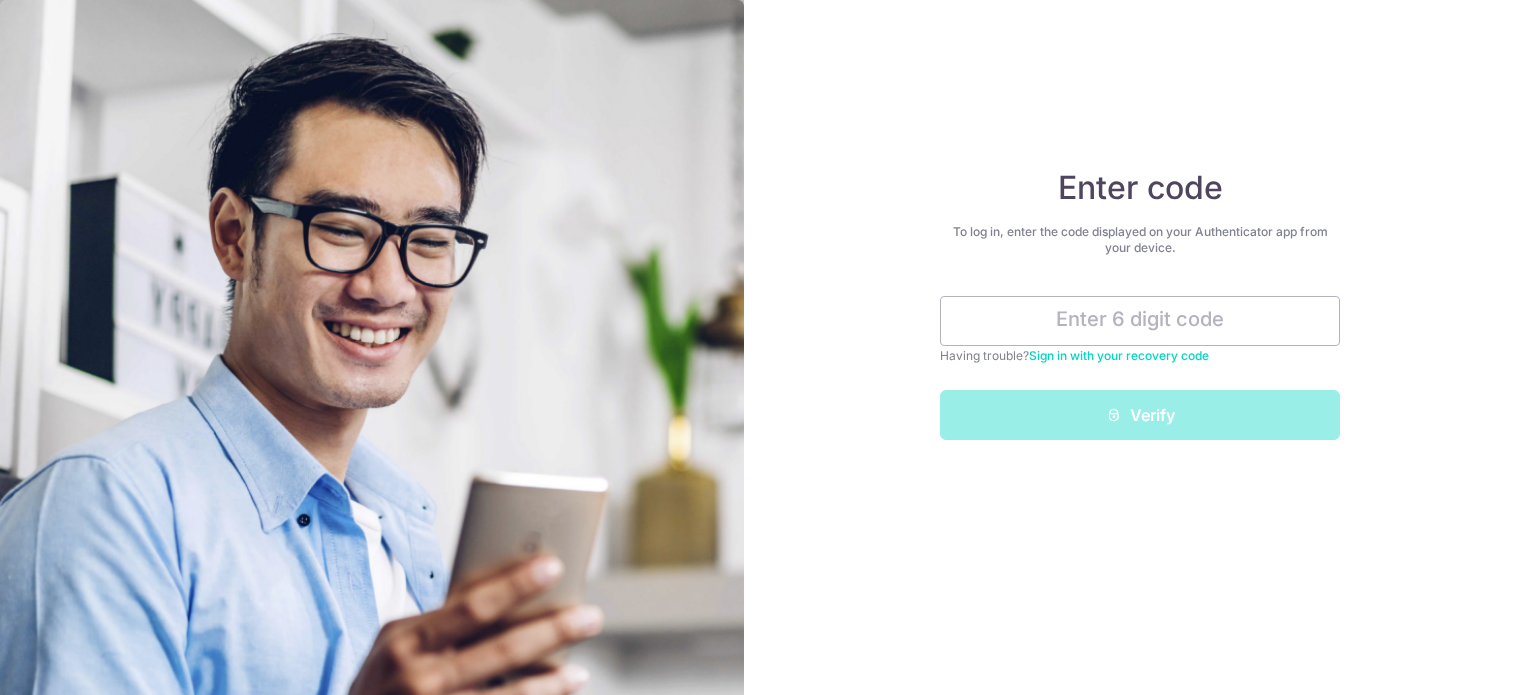 click on "Sign in with your recovery code" at bounding box center [1119, 355] 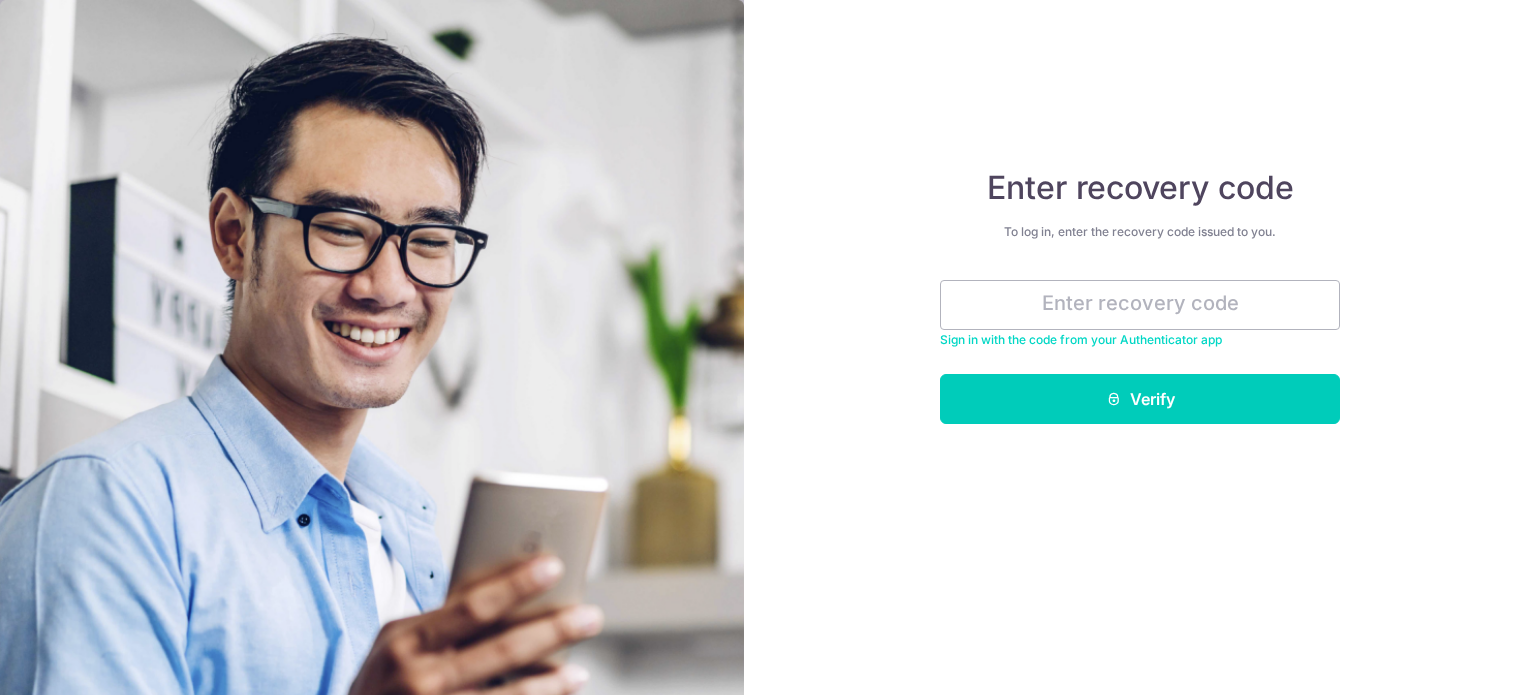 click on "Enter recovery code
To log in, enter the recovery code issued to you.
Sign in with the code from your Authenticator app
Verify" at bounding box center [1140, 296] 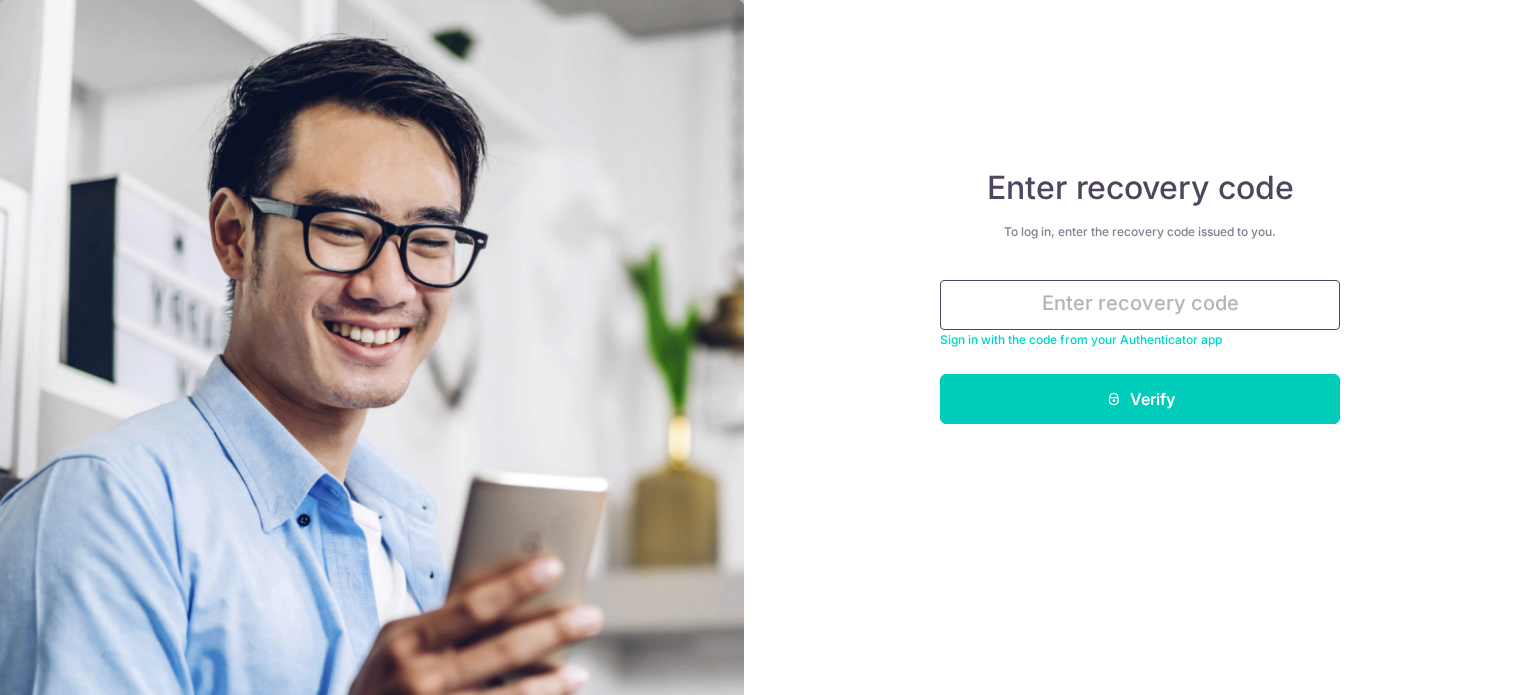click at bounding box center (1140, 305) 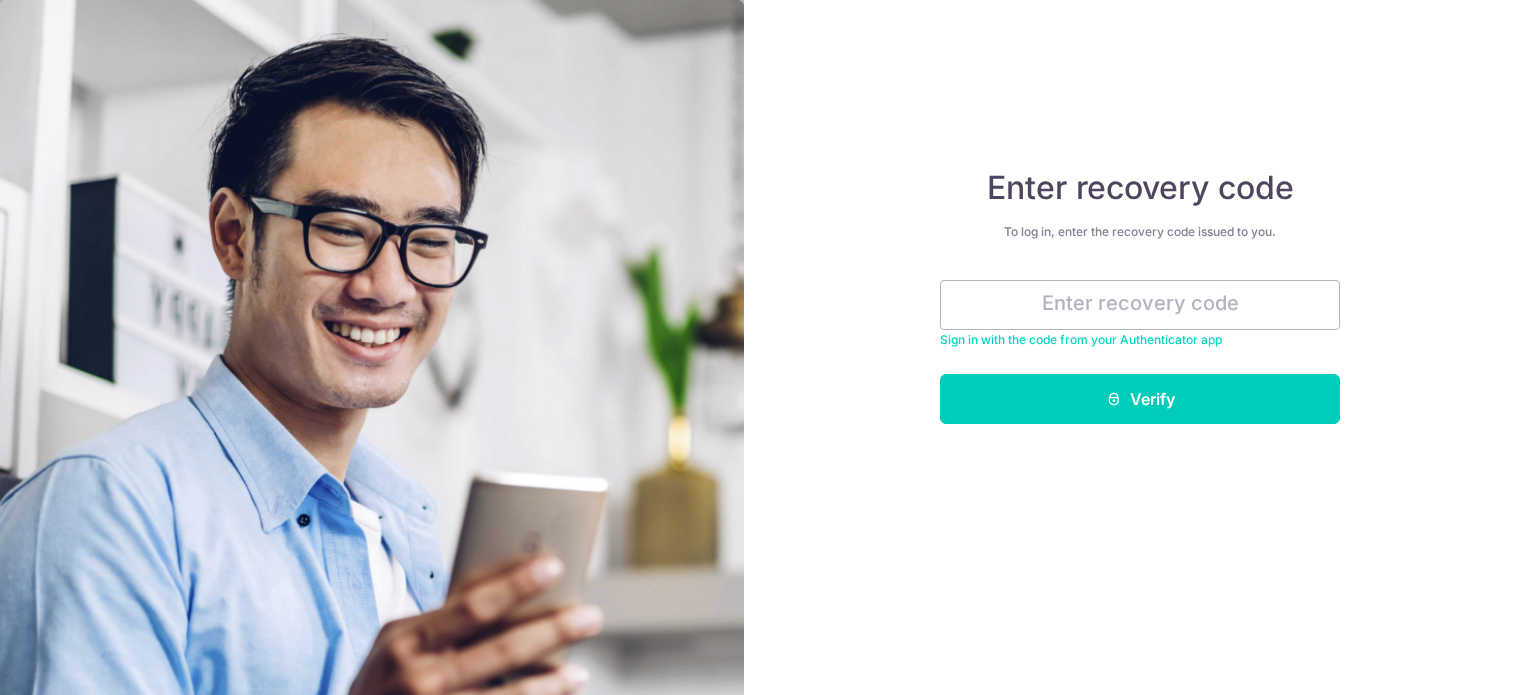 click on "Enter recovery code
To log in, enter the recovery code issued to you.
Sign in with the code from your Authenticator app
Verify" at bounding box center (1140, 347) 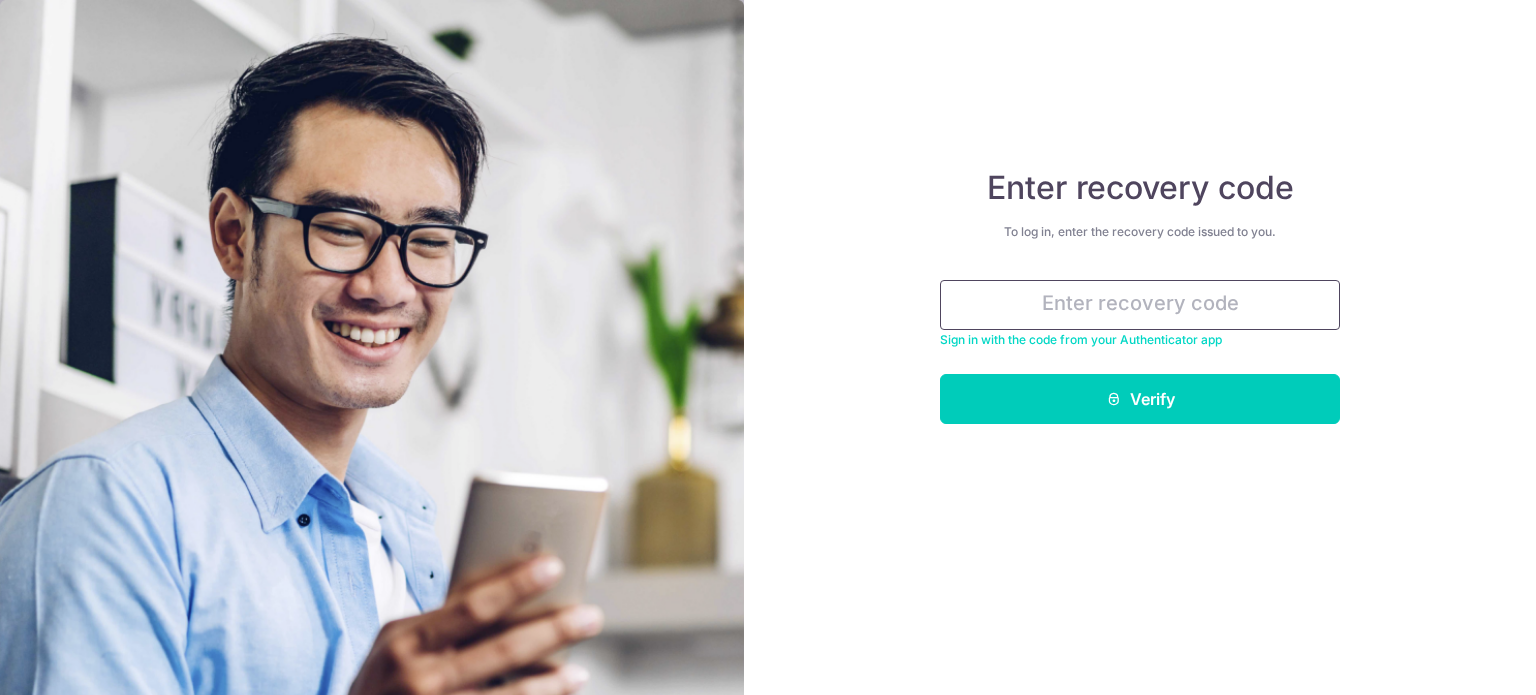 click at bounding box center [1140, 305] 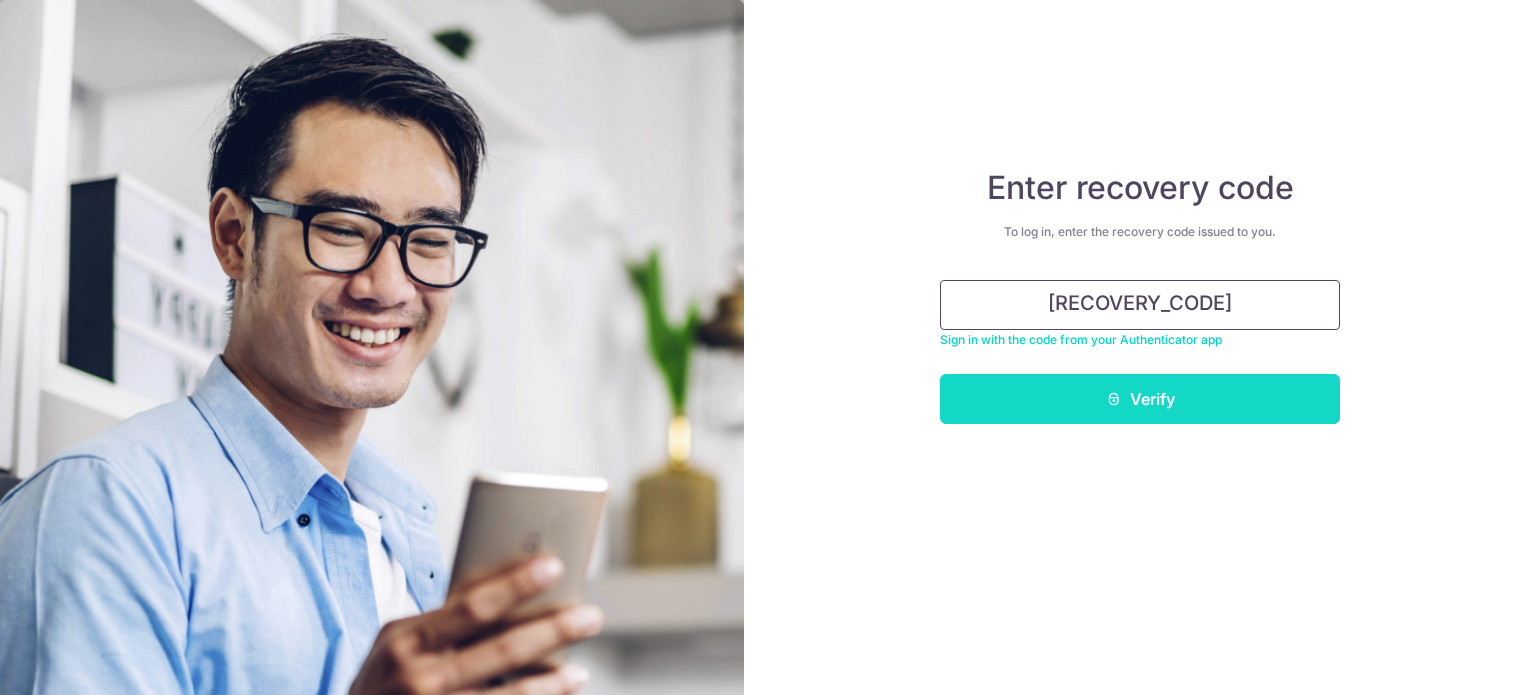 type on "5b55e-af05f-9b9f5" 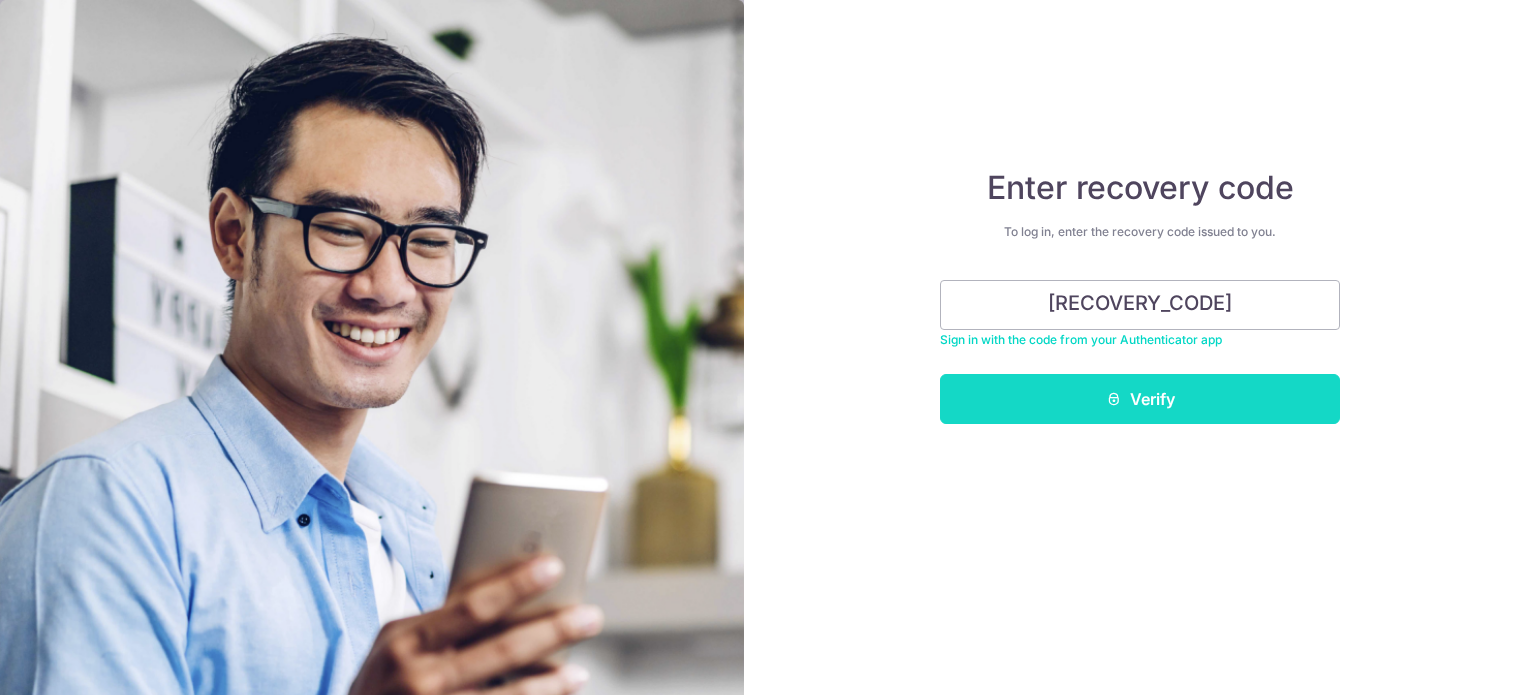 click at bounding box center (1114, 399) 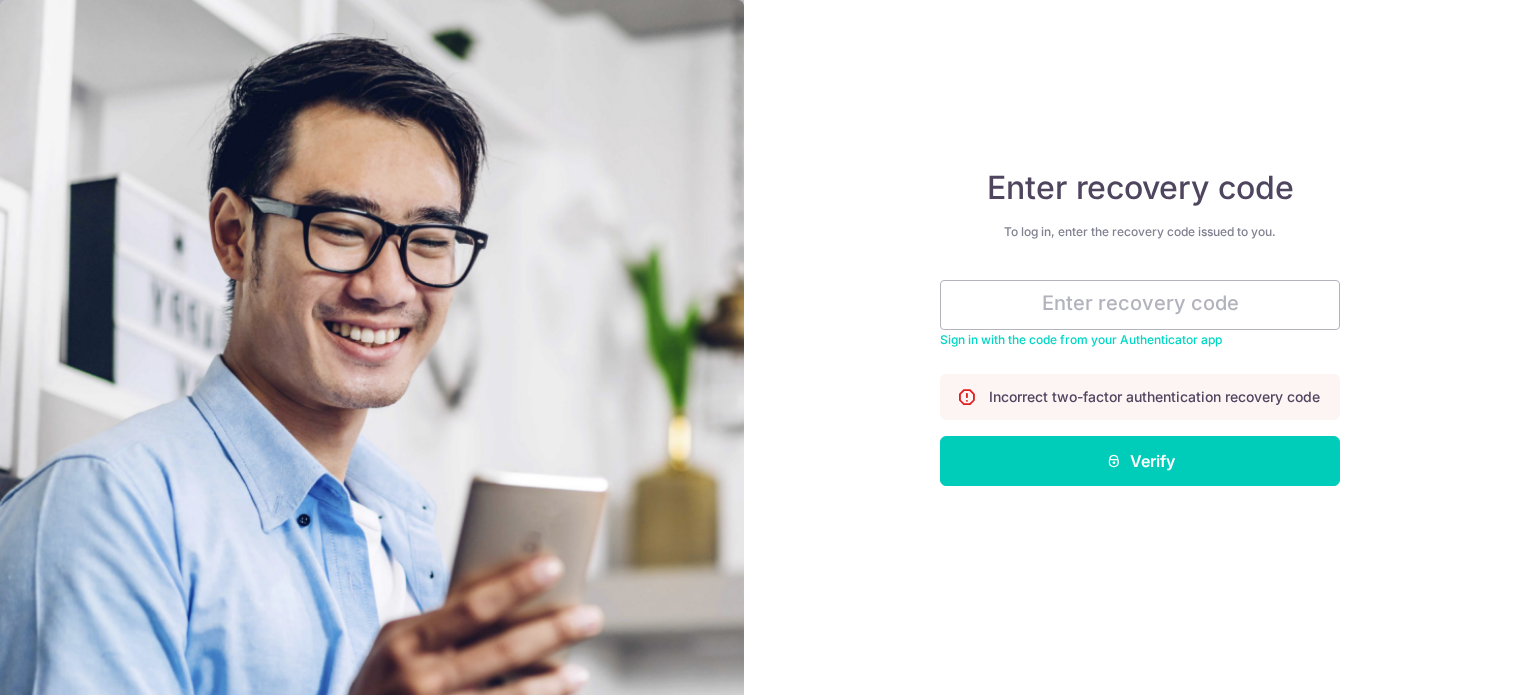 scroll, scrollTop: 0, scrollLeft: 0, axis: both 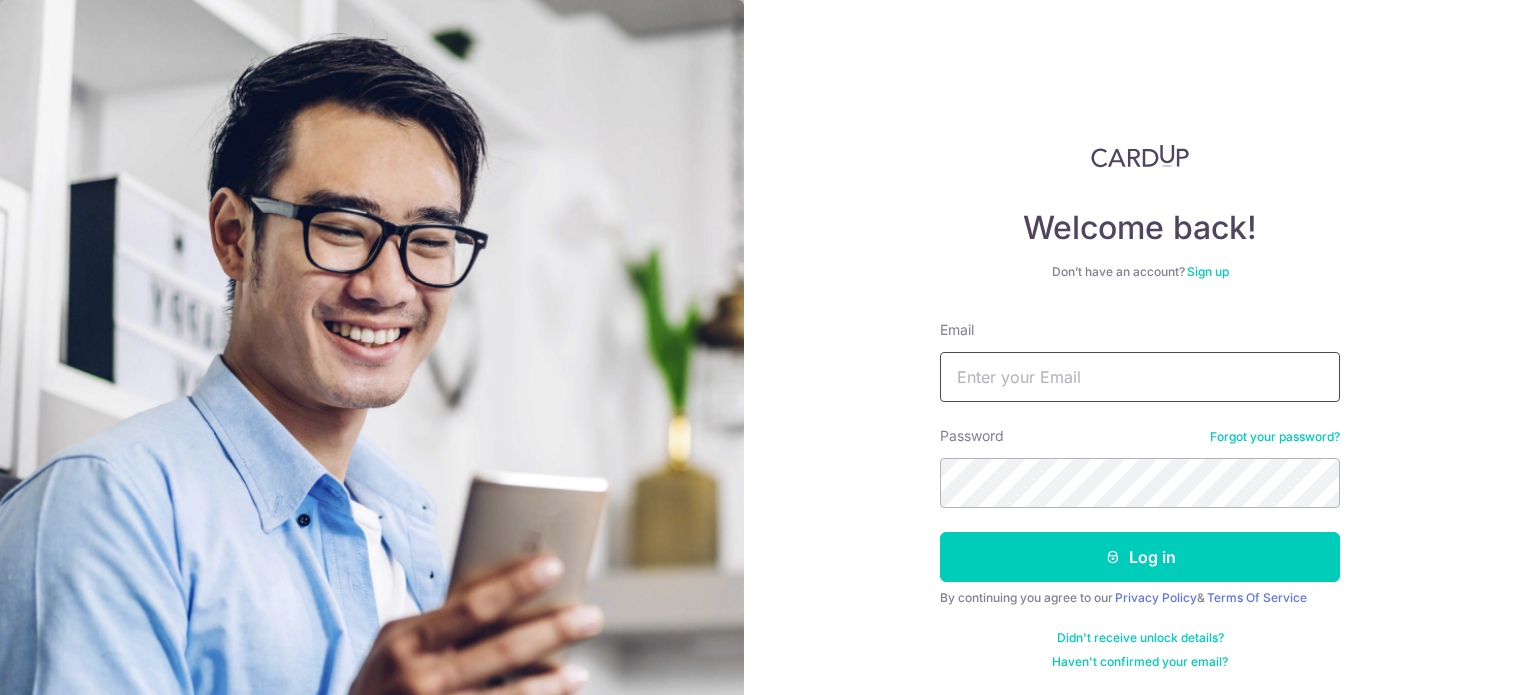 click on "Email" at bounding box center [1140, 377] 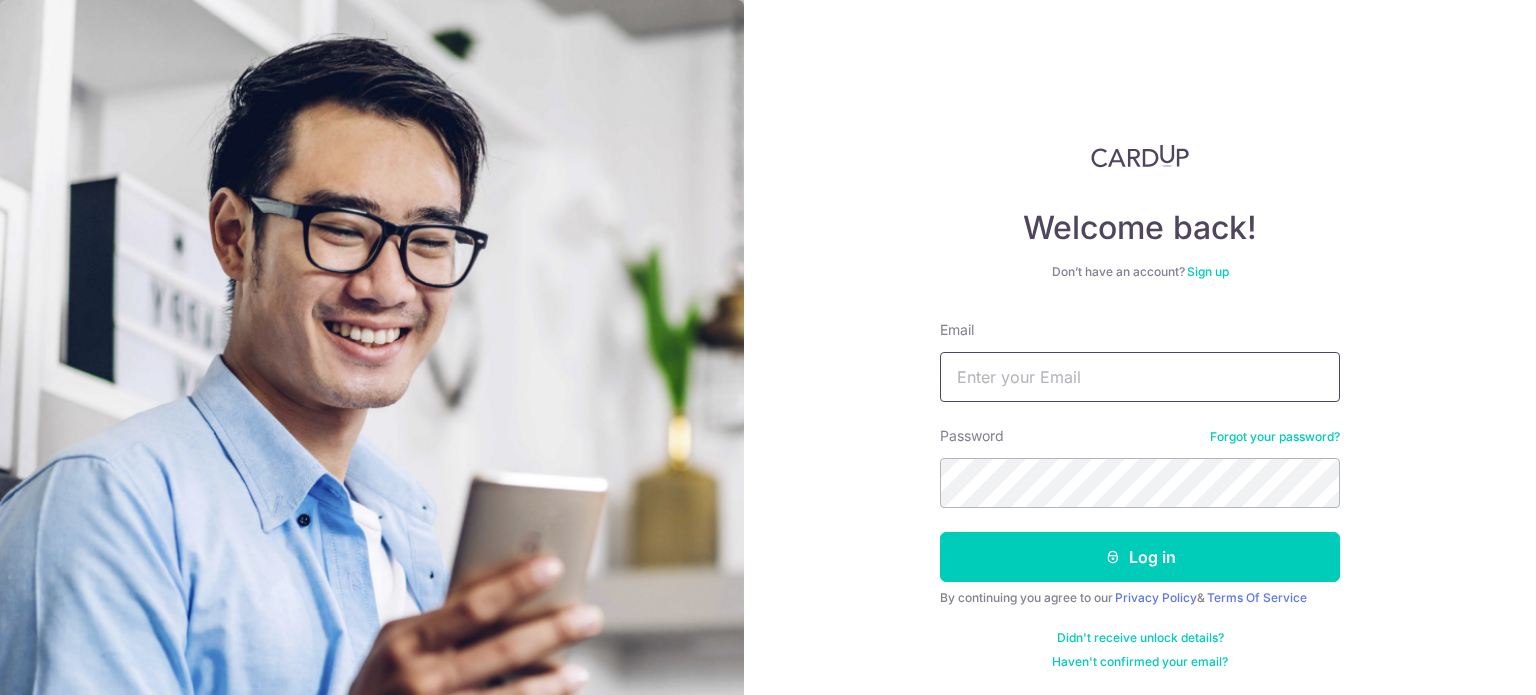 type on "[EMAIL]" 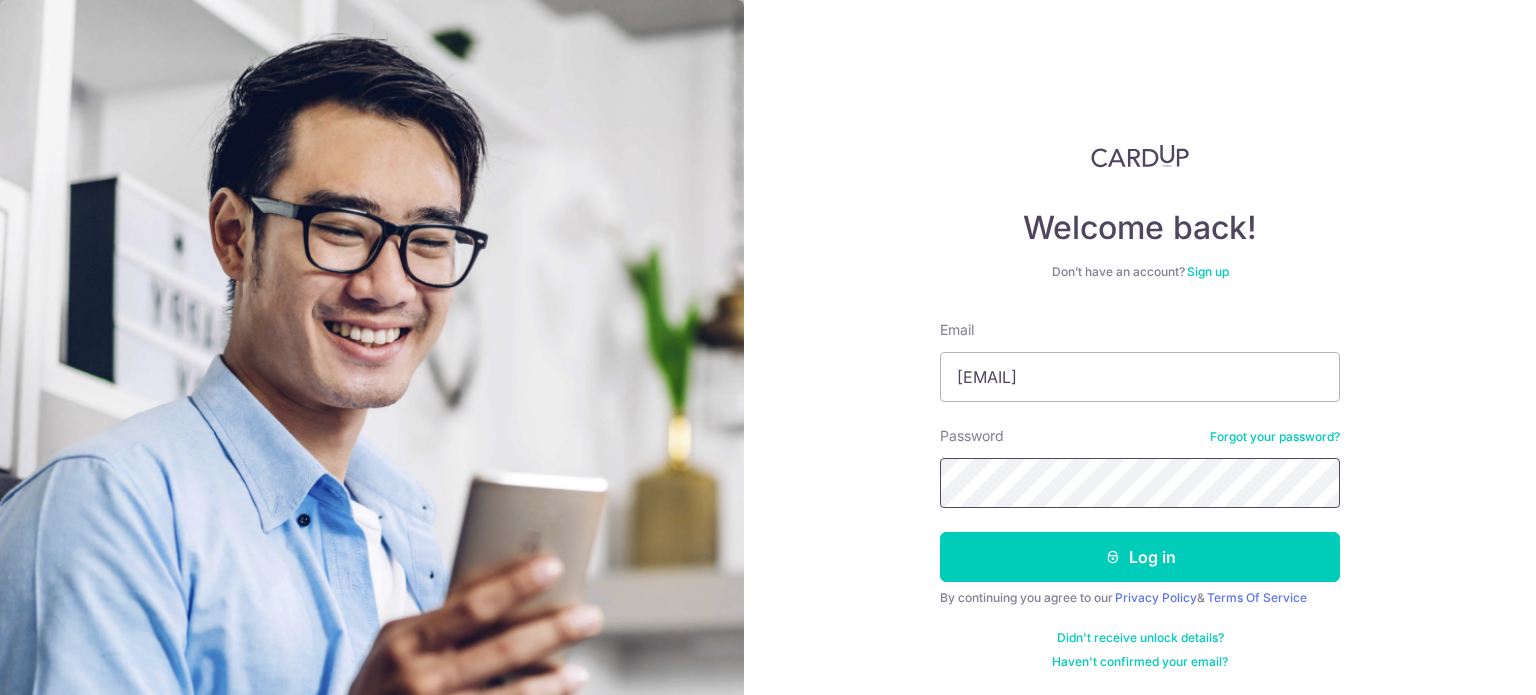 click on "Welcome back!
Don’t have an account?  Sign up
Email
[EMAIL]
Password
Forgot your password?
Log in
By continuing you agree to our
Privacy Policy
&  Terms Of Service
Didn't receive unlock details?
Haven't confirmed your email?" at bounding box center [1140, 347] 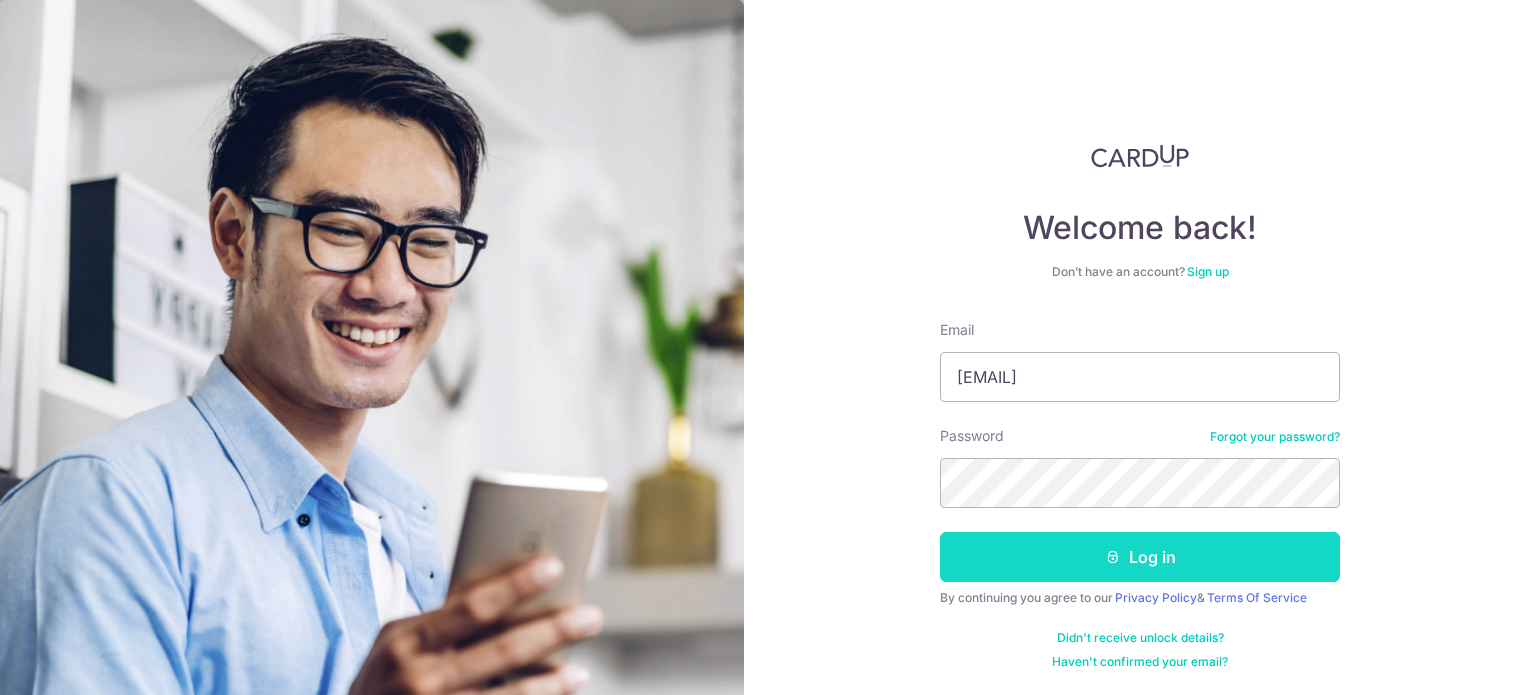 click on "Log in" at bounding box center [1140, 557] 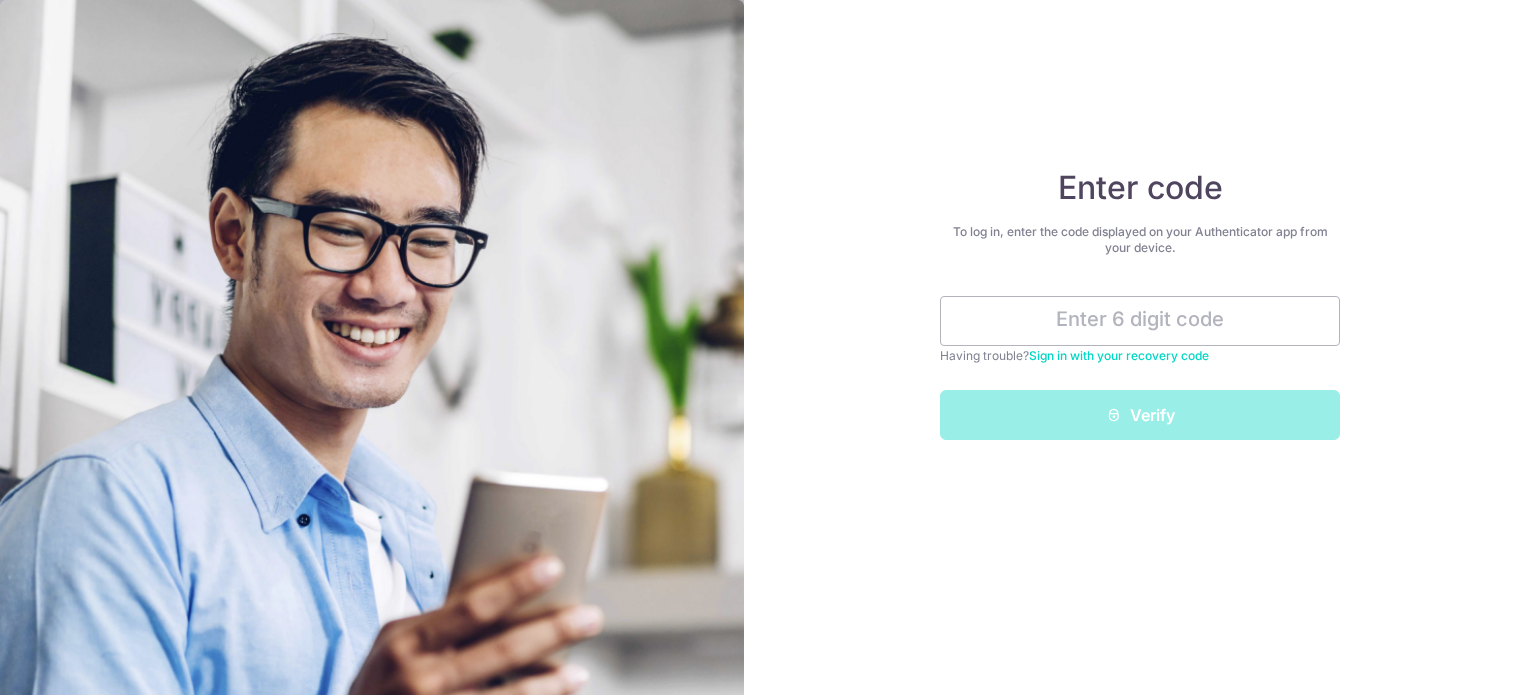 scroll, scrollTop: 0, scrollLeft: 0, axis: both 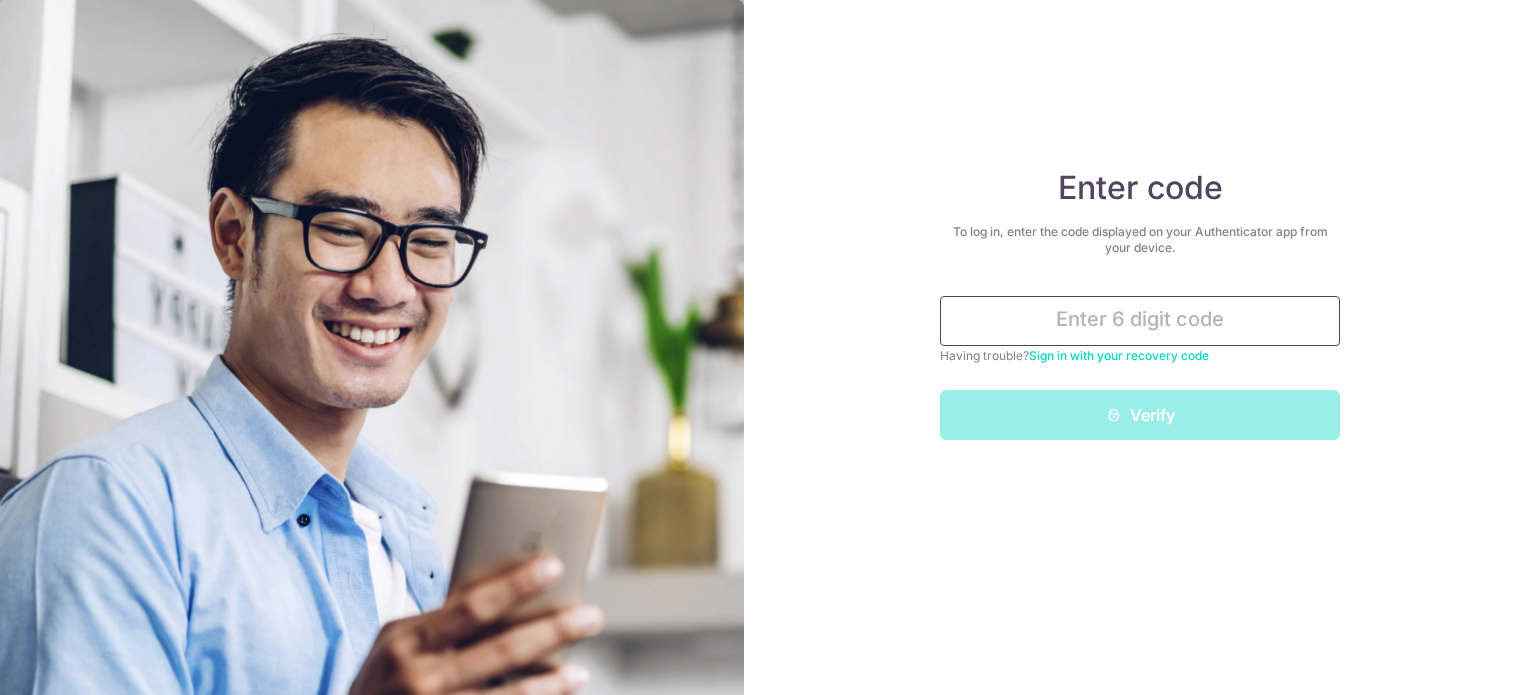 click at bounding box center (1140, 321) 